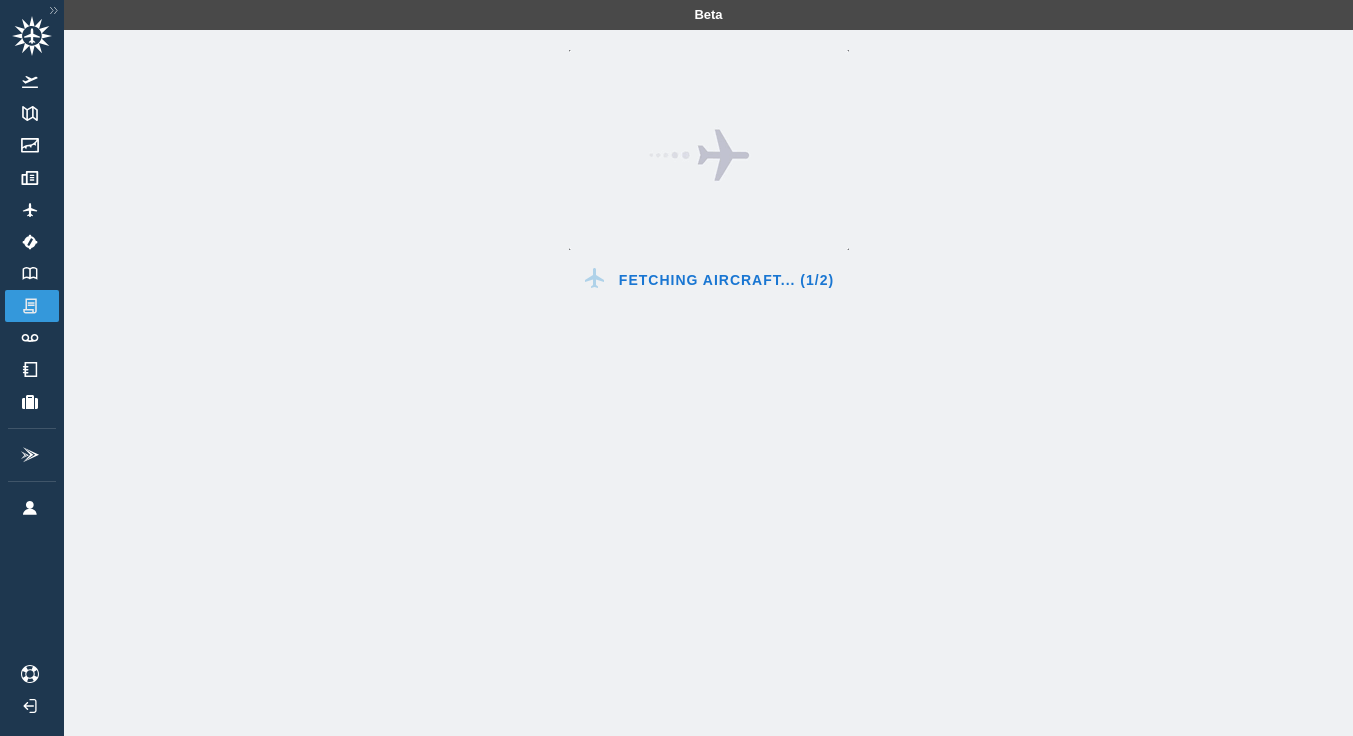 scroll, scrollTop: 0, scrollLeft: 0, axis: both 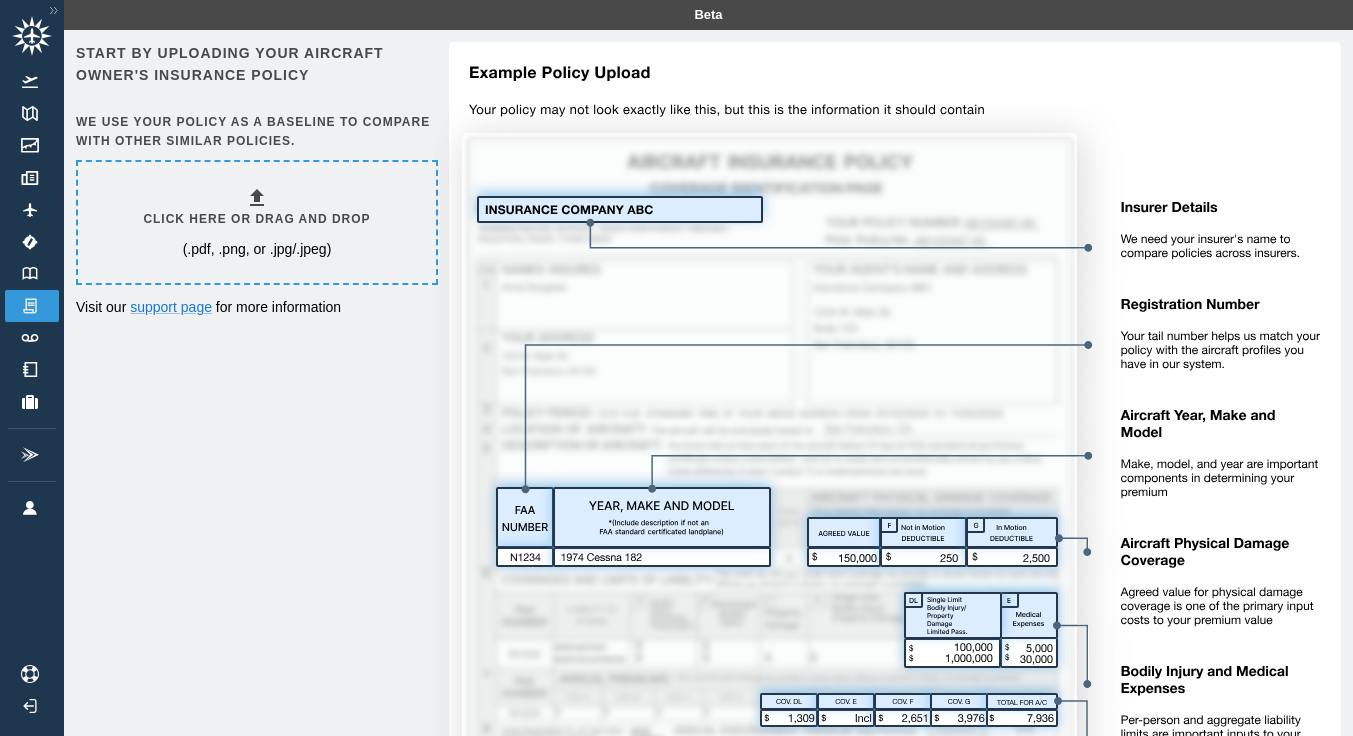 click 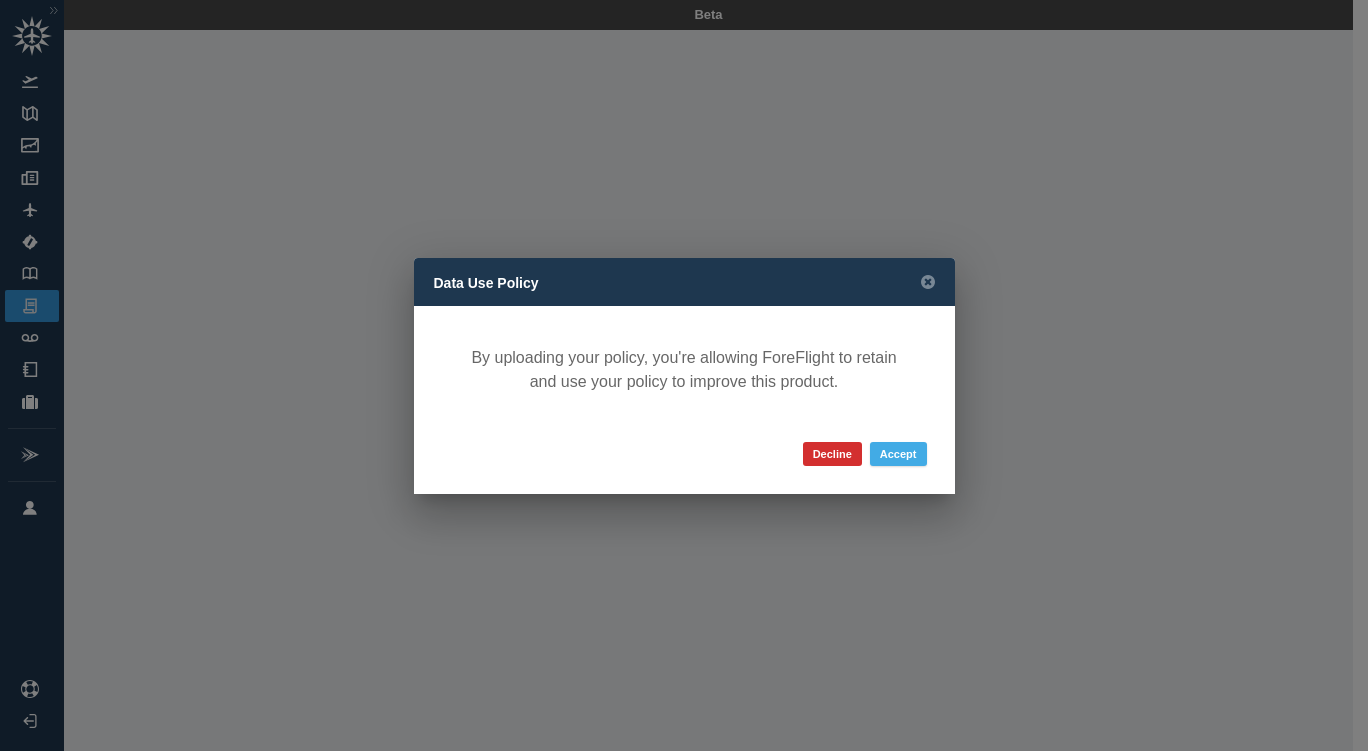 click on "Accept" at bounding box center (898, 454) 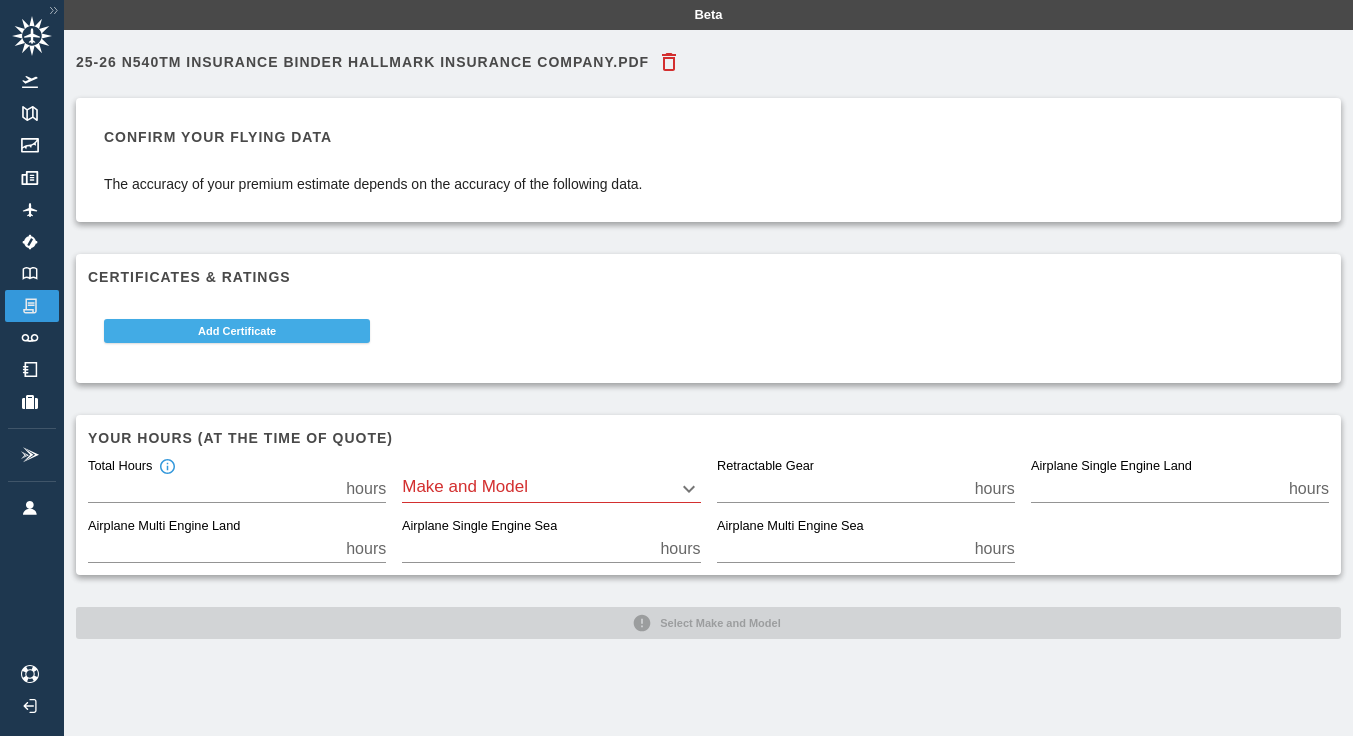click on "Add Certificate" at bounding box center [237, 331] 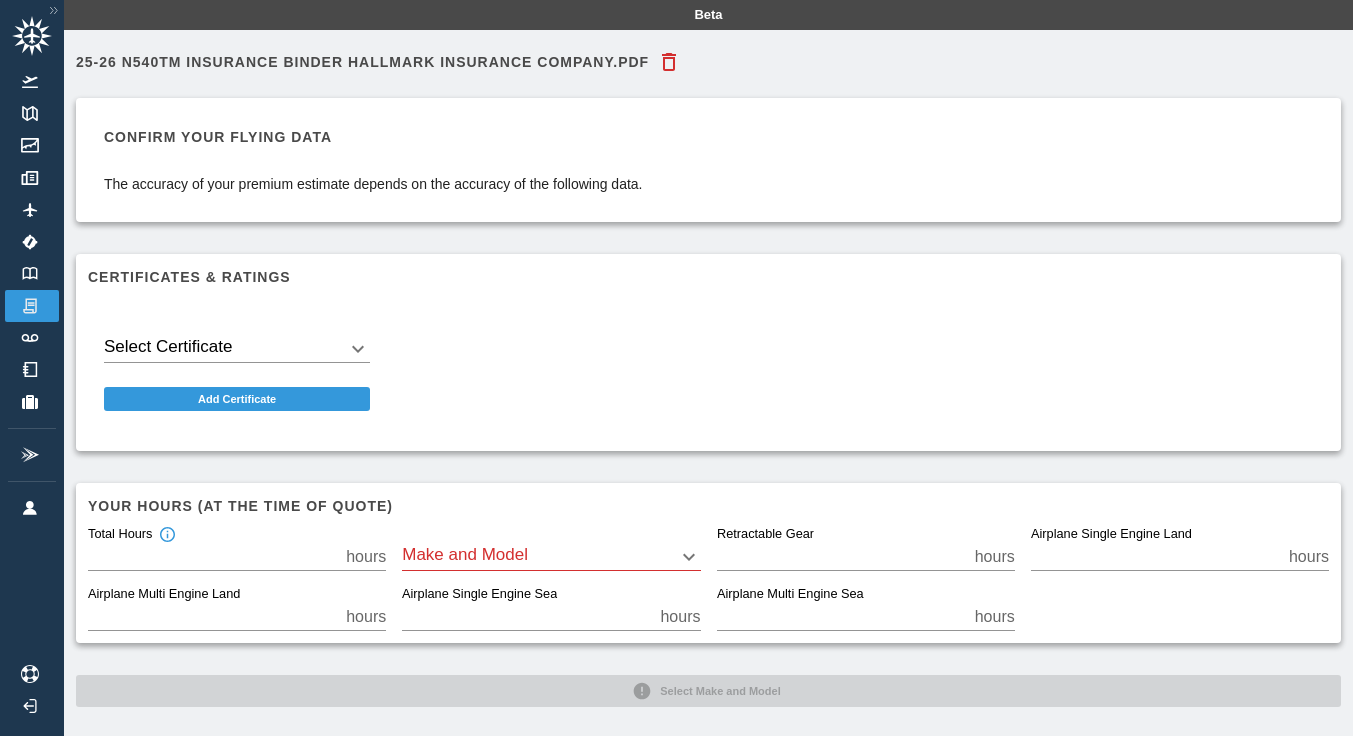 click on "Beta 25-26 N540TM  Insurance Binder  Hallmark Insurance Company.pdf Confirm your flying data The accuracy of your premium estimate depends on the accuracy of the following data. Certificates & Ratings Select Certificate ​ Add Certificate Your hours (at the time of quote) Total Hours *** hours Make and Model ​ Retractable Gear *** hours Airplane Single Engine Land *** hours Airplane Multi Engine Land * hours Airplane Single Engine Sea * hours Airplane Multi Engine Sea * hours Select Make and Model" at bounding box center [676, 368] 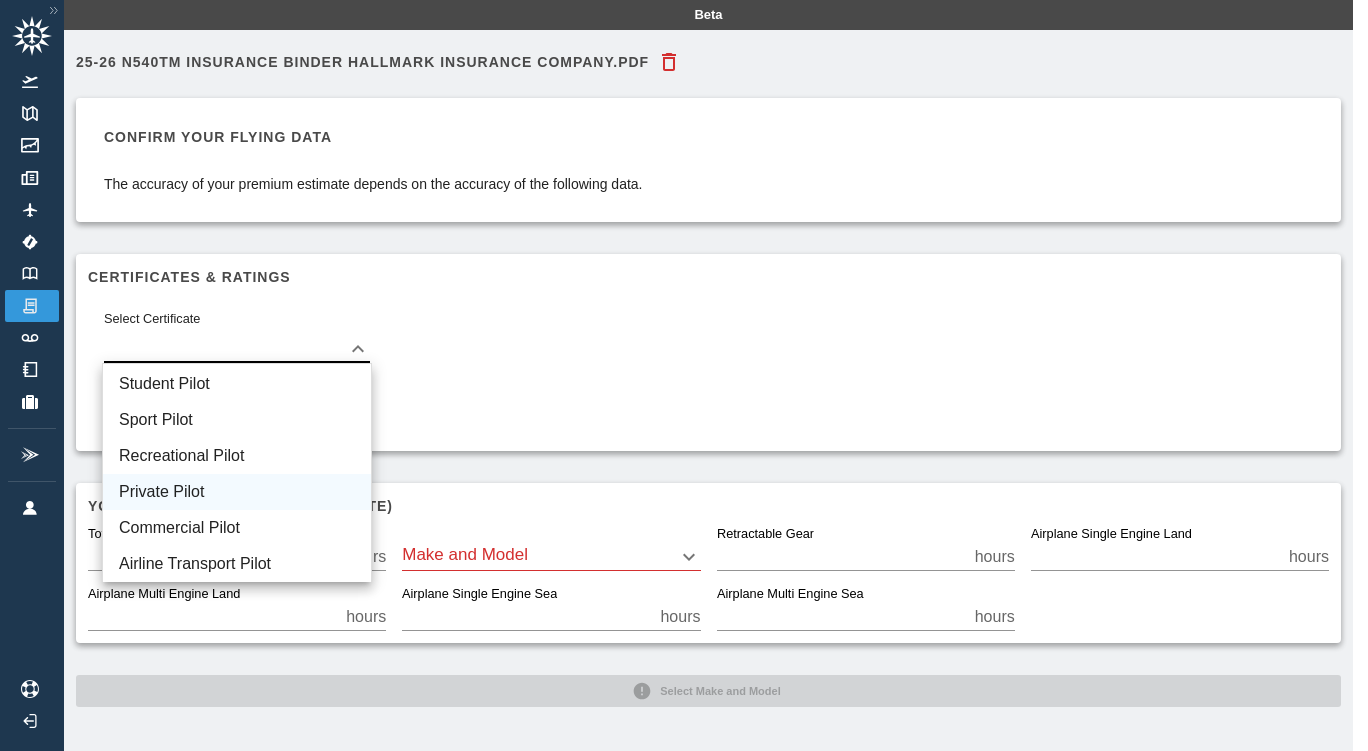 click on "Private Pilot" at bounding box center [237, 492] 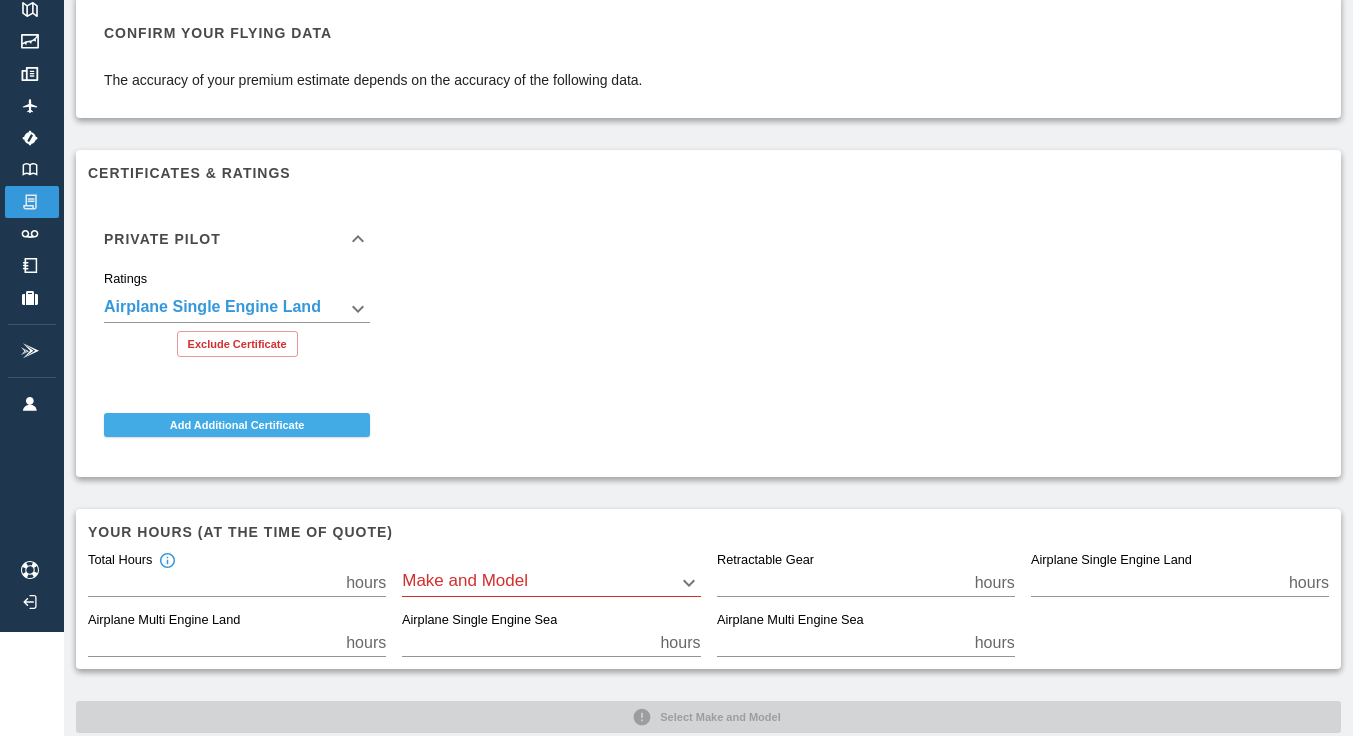 scroll, scrollTop: 143, scrollLeft: 0, axis: vertical 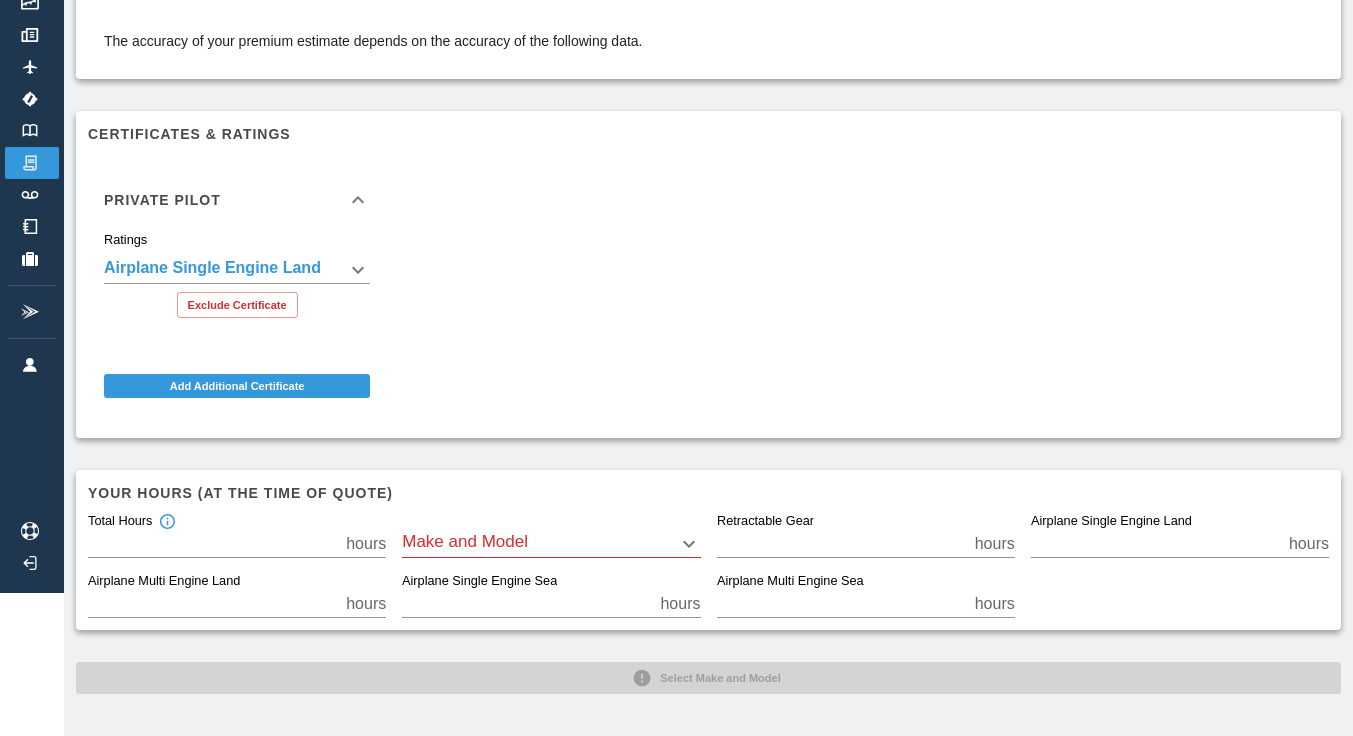 click on "**********" at bounding box center (676, 225) 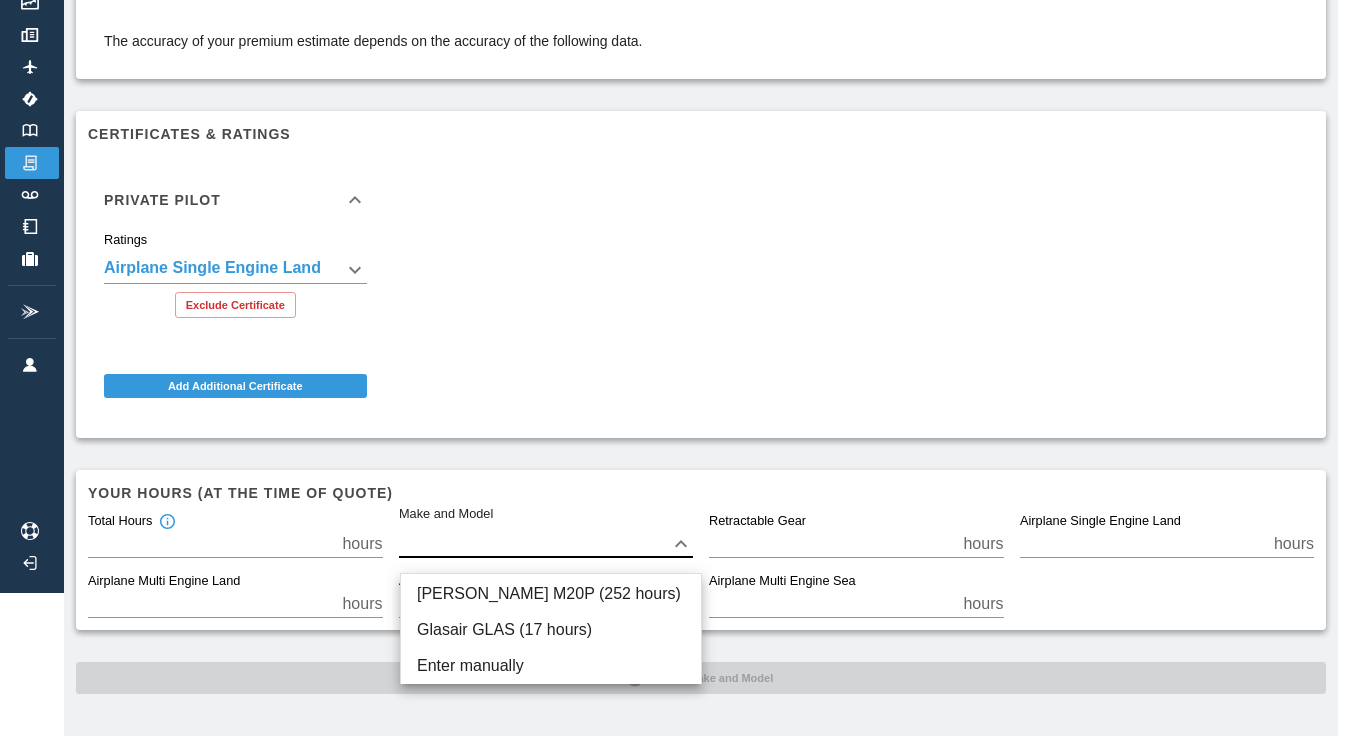 scroll, scrollTop: 128, scrollLeft: 0, axis: vertical 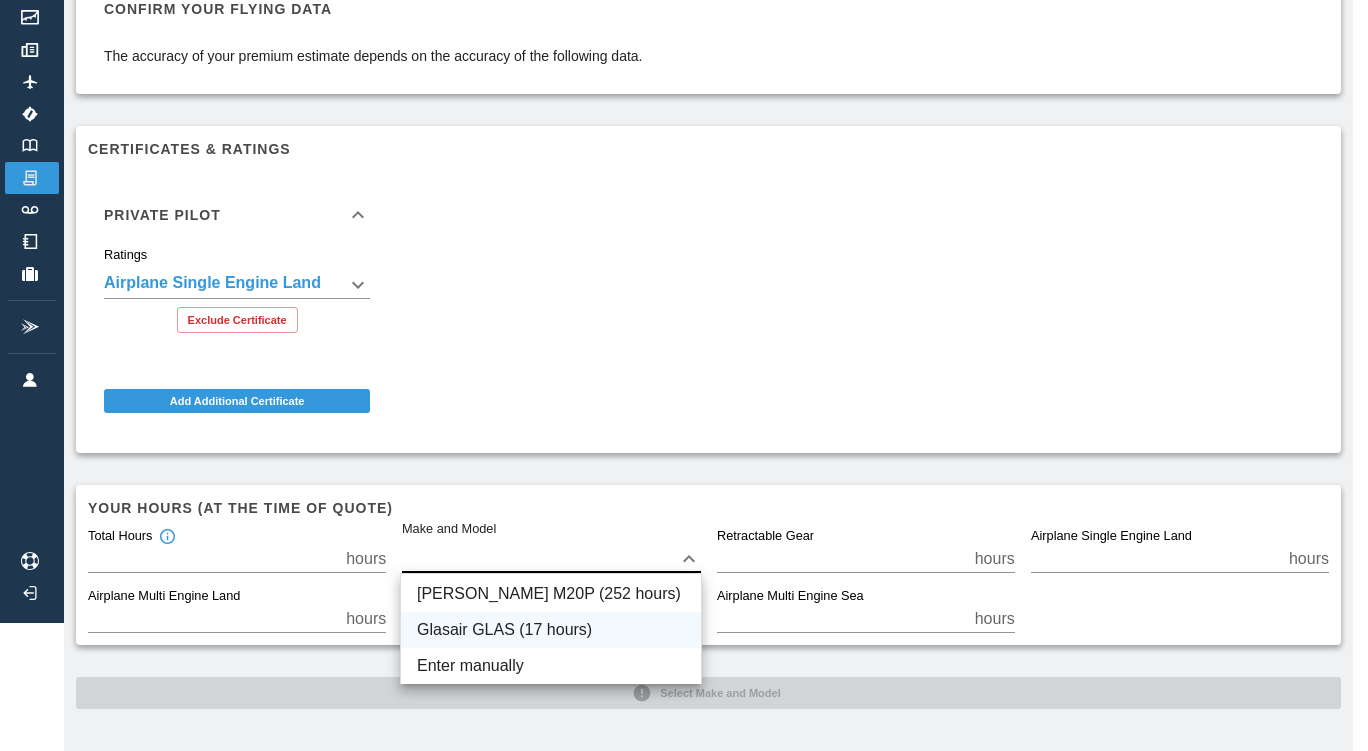 click on "Glasair GLAS (17 hours)" at bounding box center (551, 630) 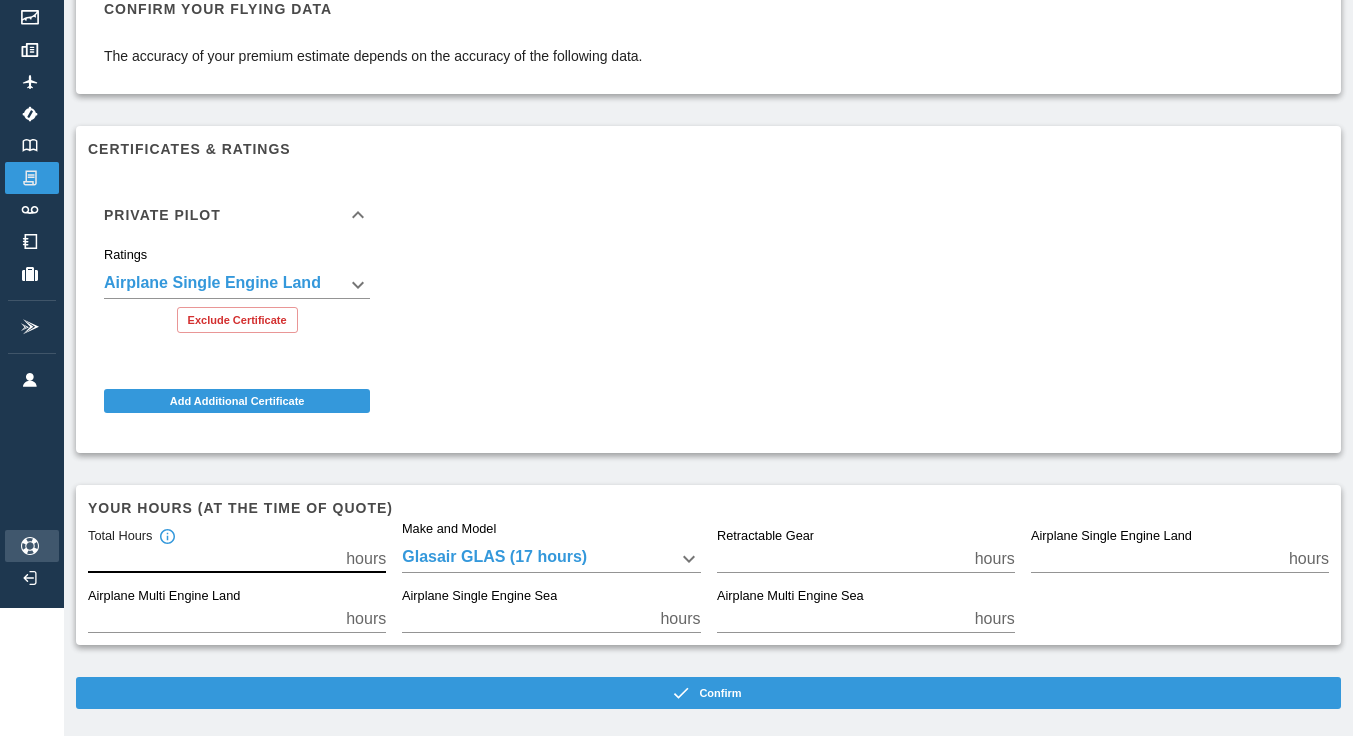 drag, startPoint x: 255, startPoint y: 556, endPoint x: 41, endPoint y: 551, distance: 214.05841 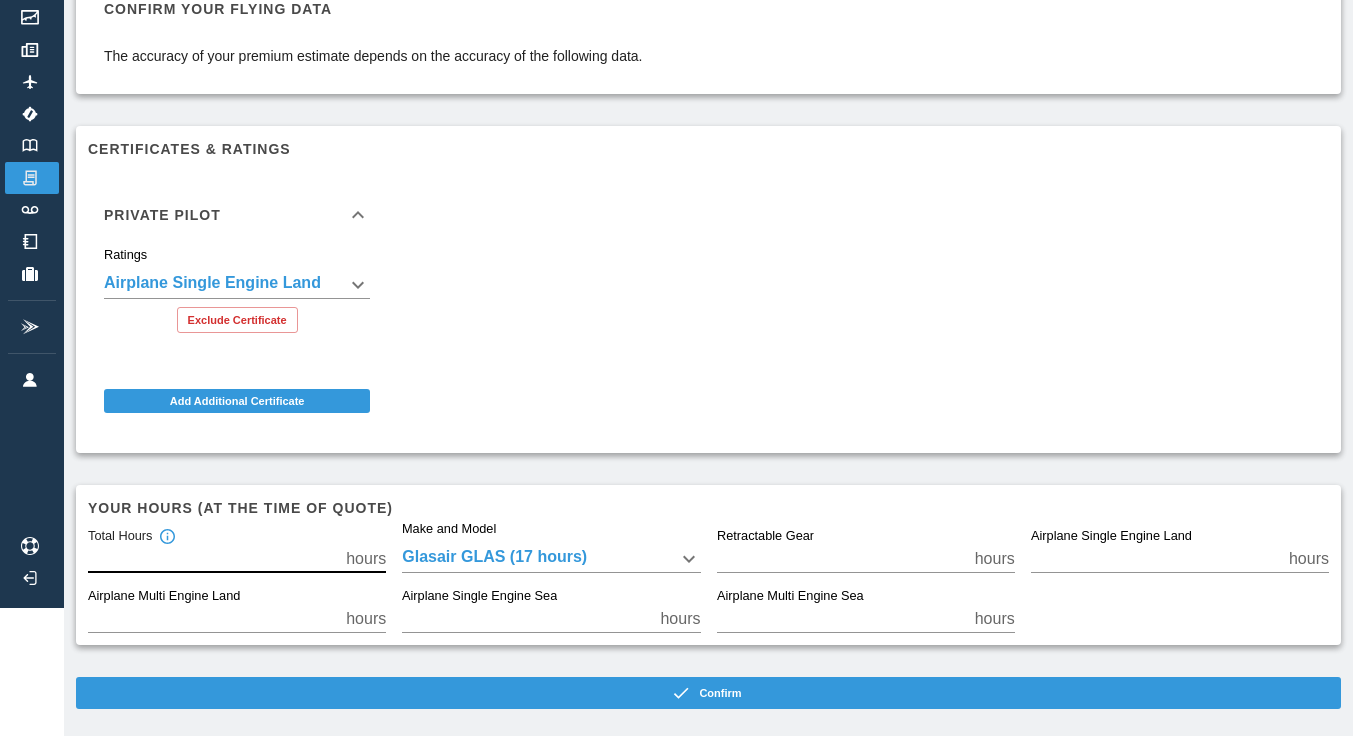type on "***" 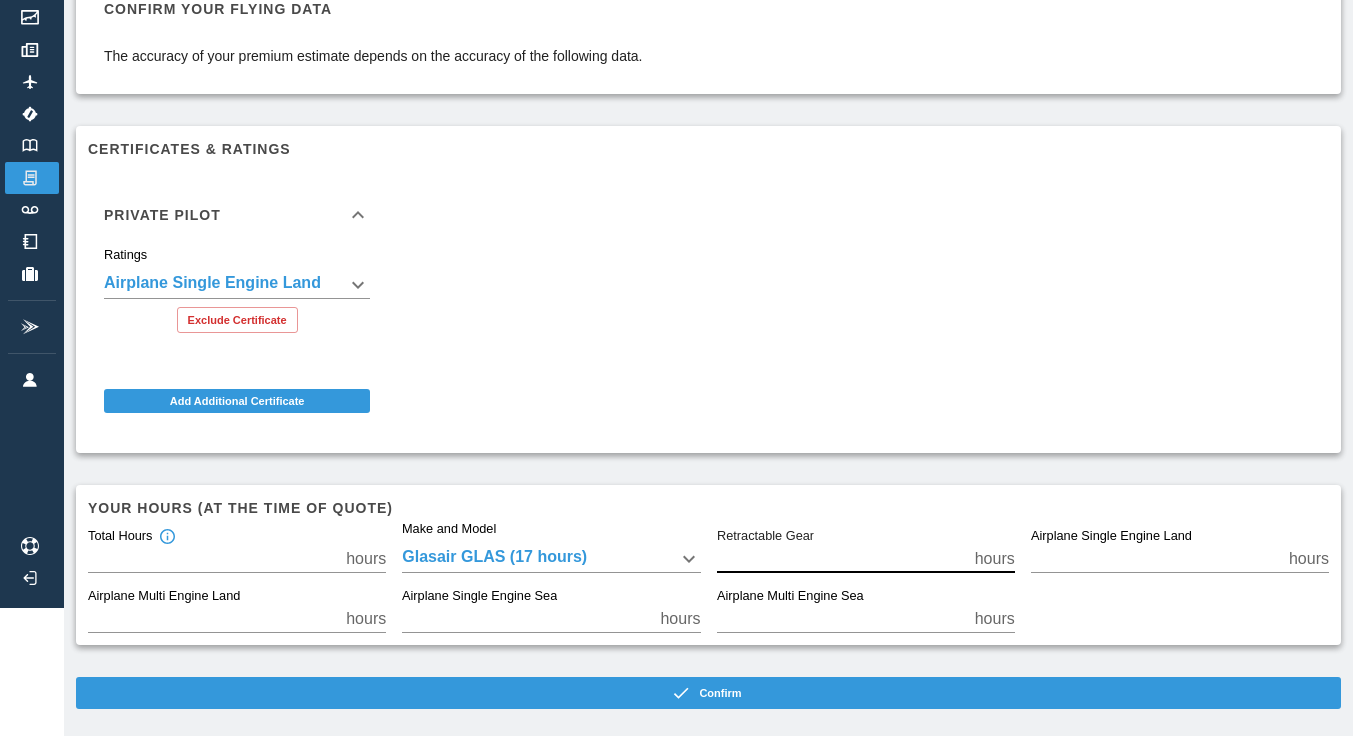 drag, startPoint x: 759, startPoint y: 553, endPoint x: 659, endPoint y: 549, distance: 100.07997 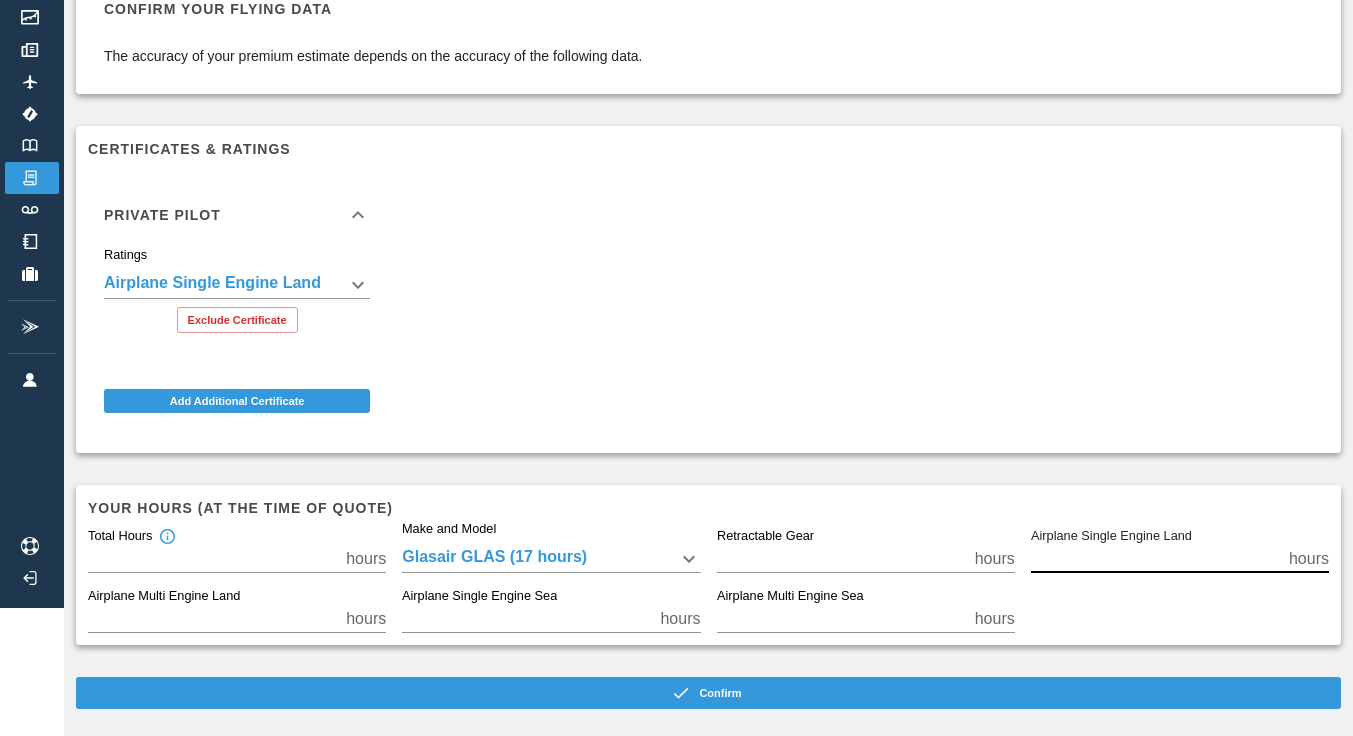 drag, startPoint x: 1080, startPoint y: 552, endPoint x: 1014, endPoint y: 553, distance: 66.007576 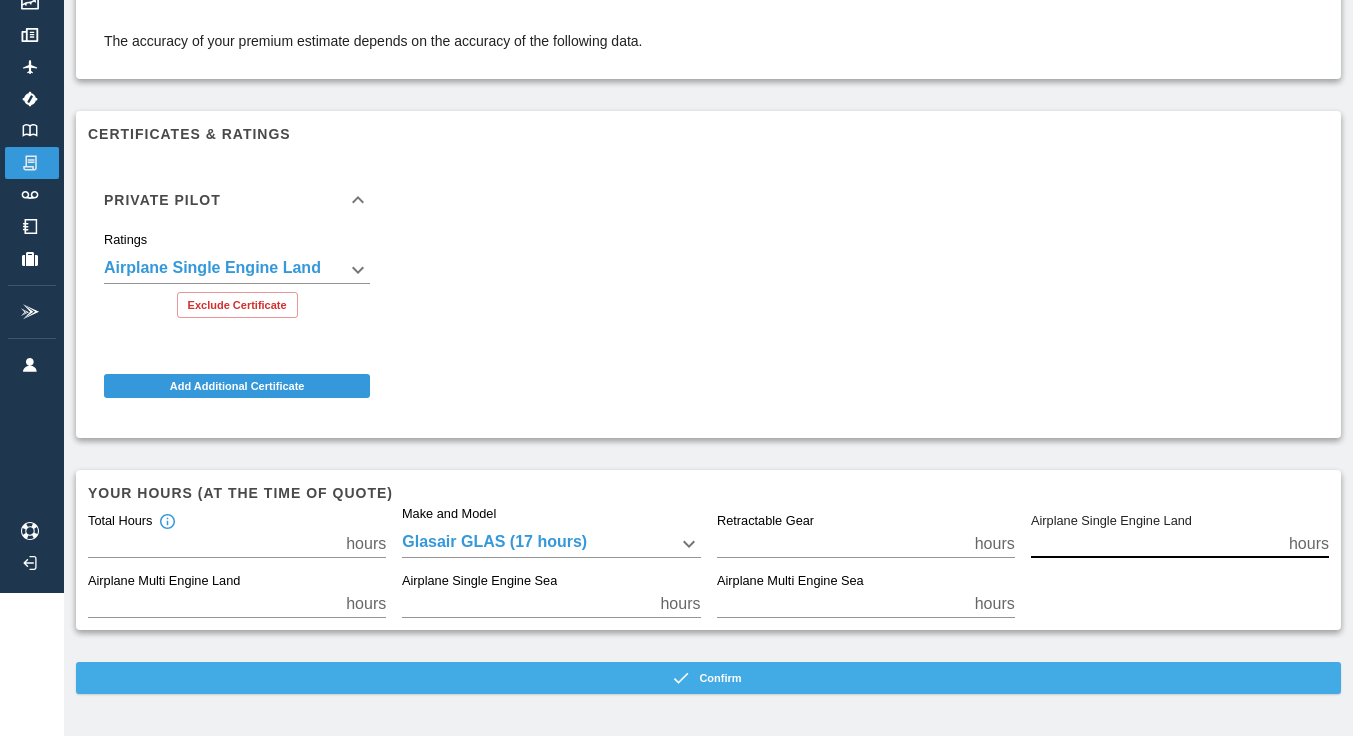 type on "***" 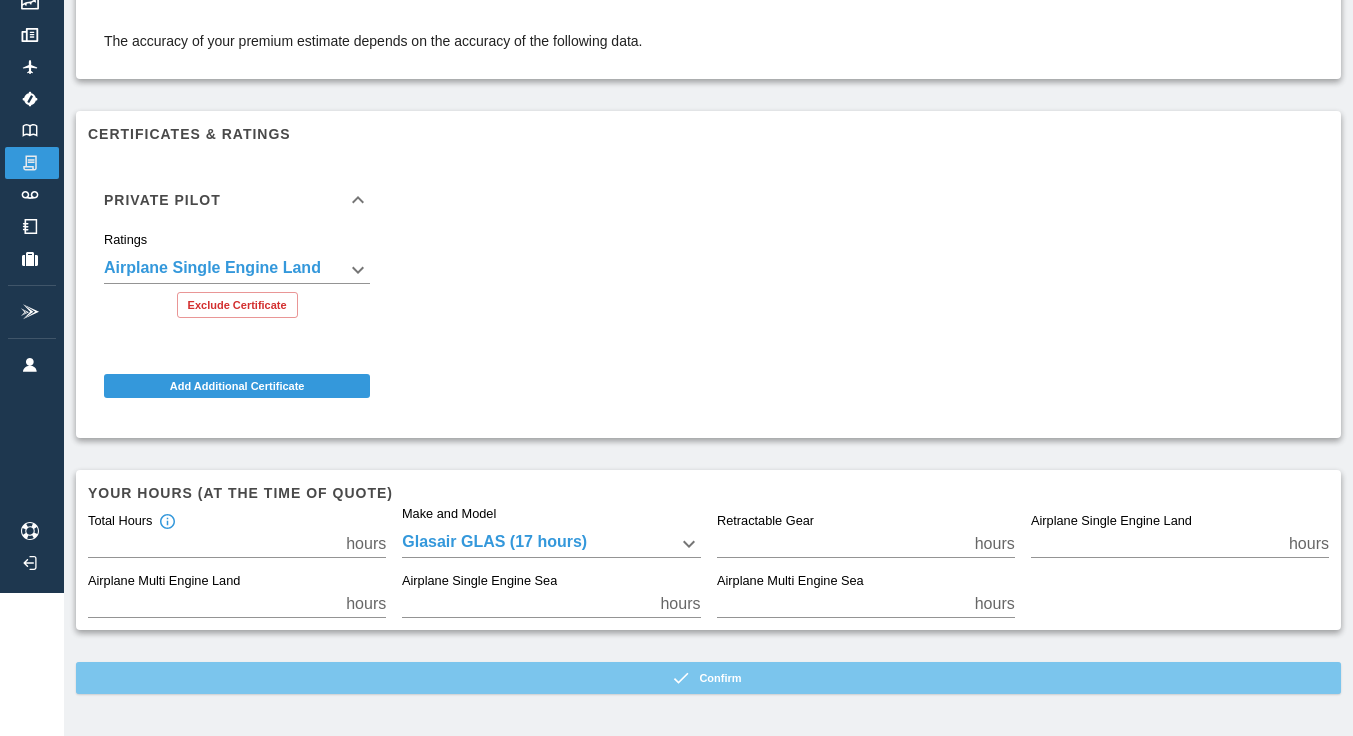 click on "Confirm" at bounding box center (708, 678) 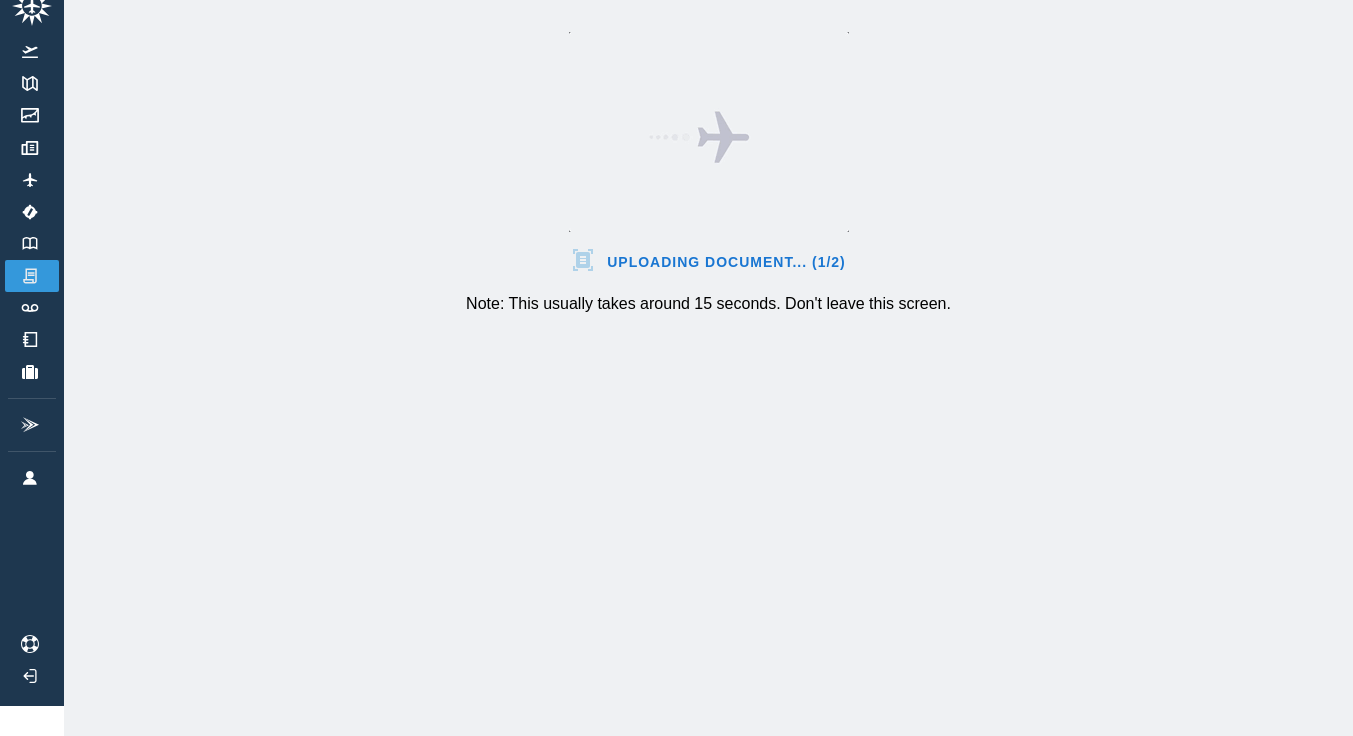 scroll, scrollTop: 45, scrollLeft: 0, axis: vertical 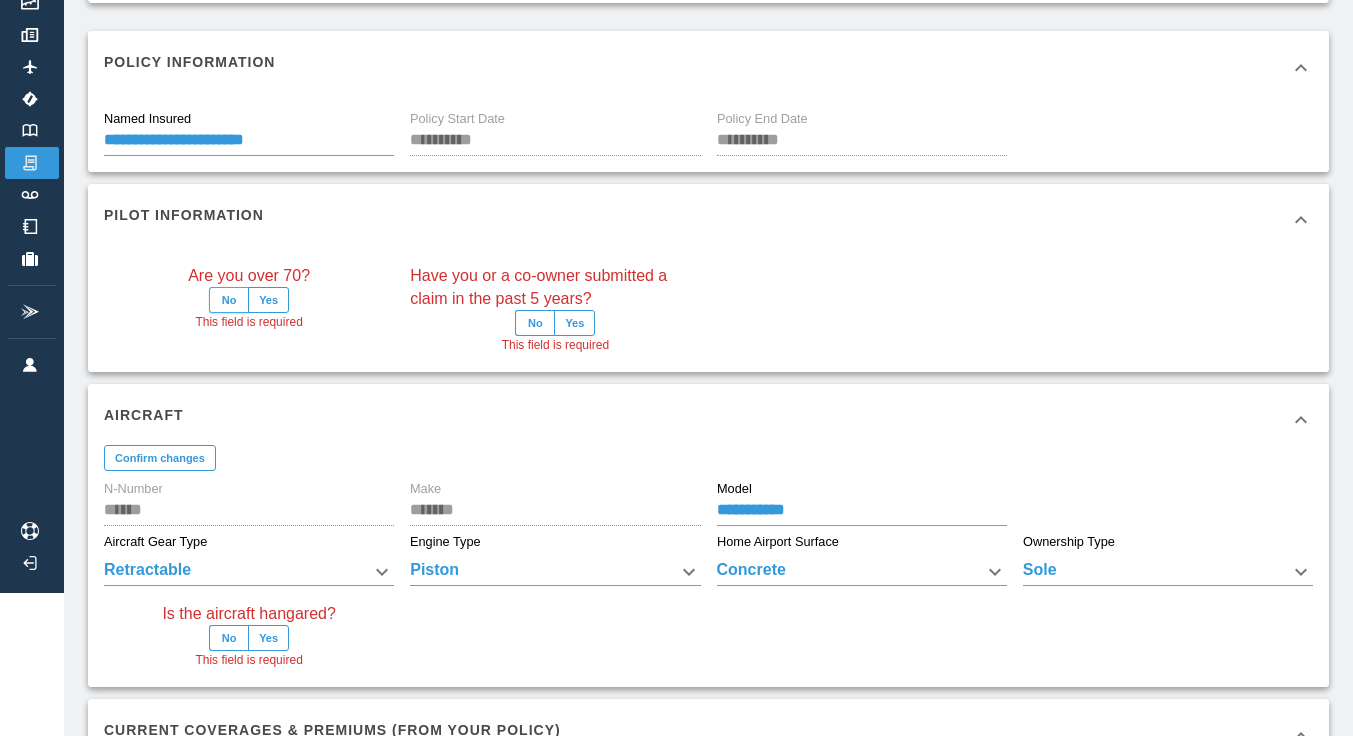 click on "No" at bounding box center [229, 300] 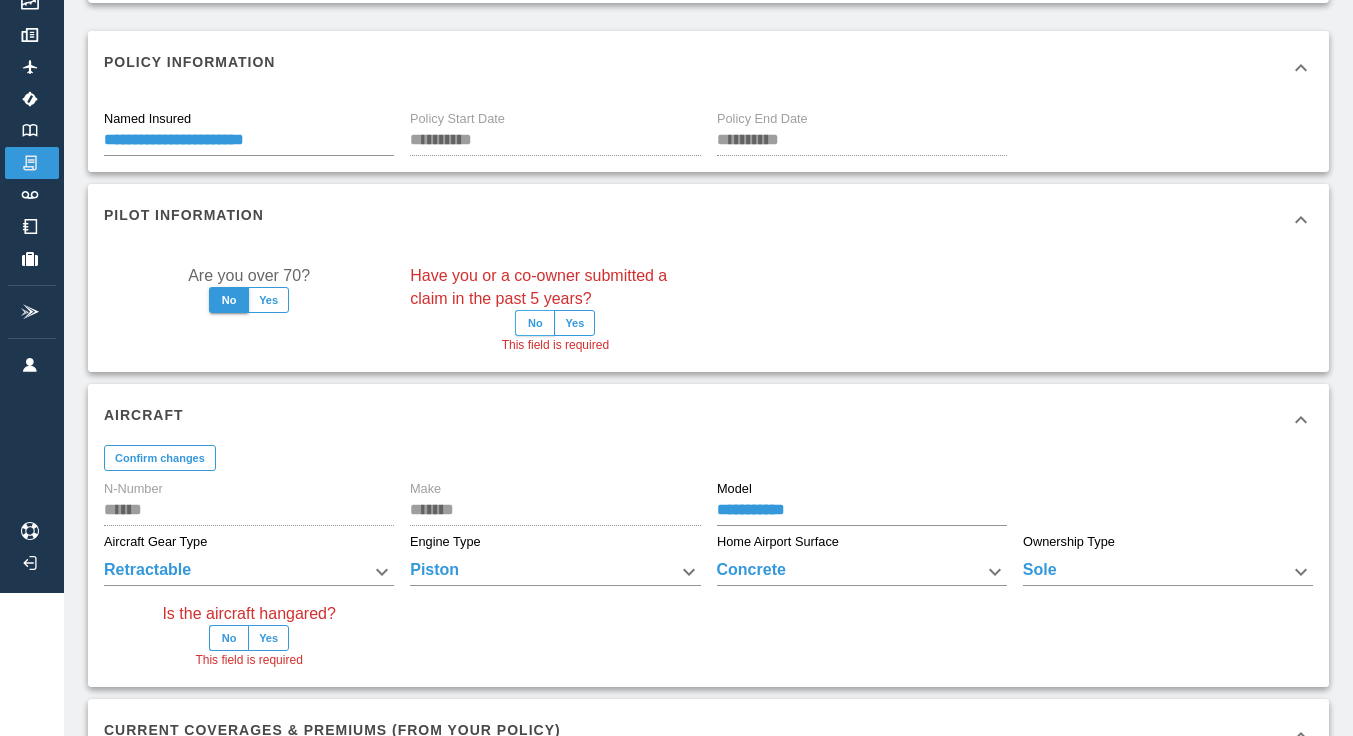 click on "No" at bounding box center (535, 323) 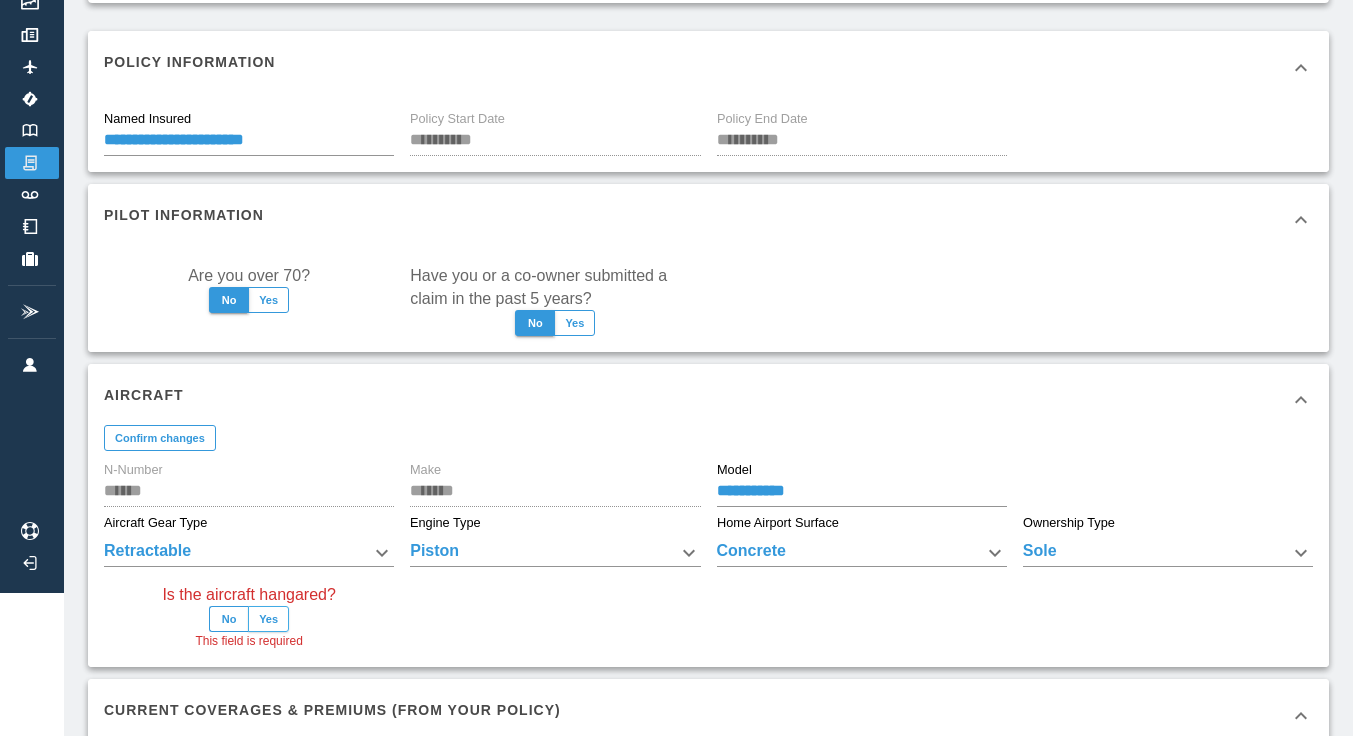click on "Yes" at bounding box center (268, 619) 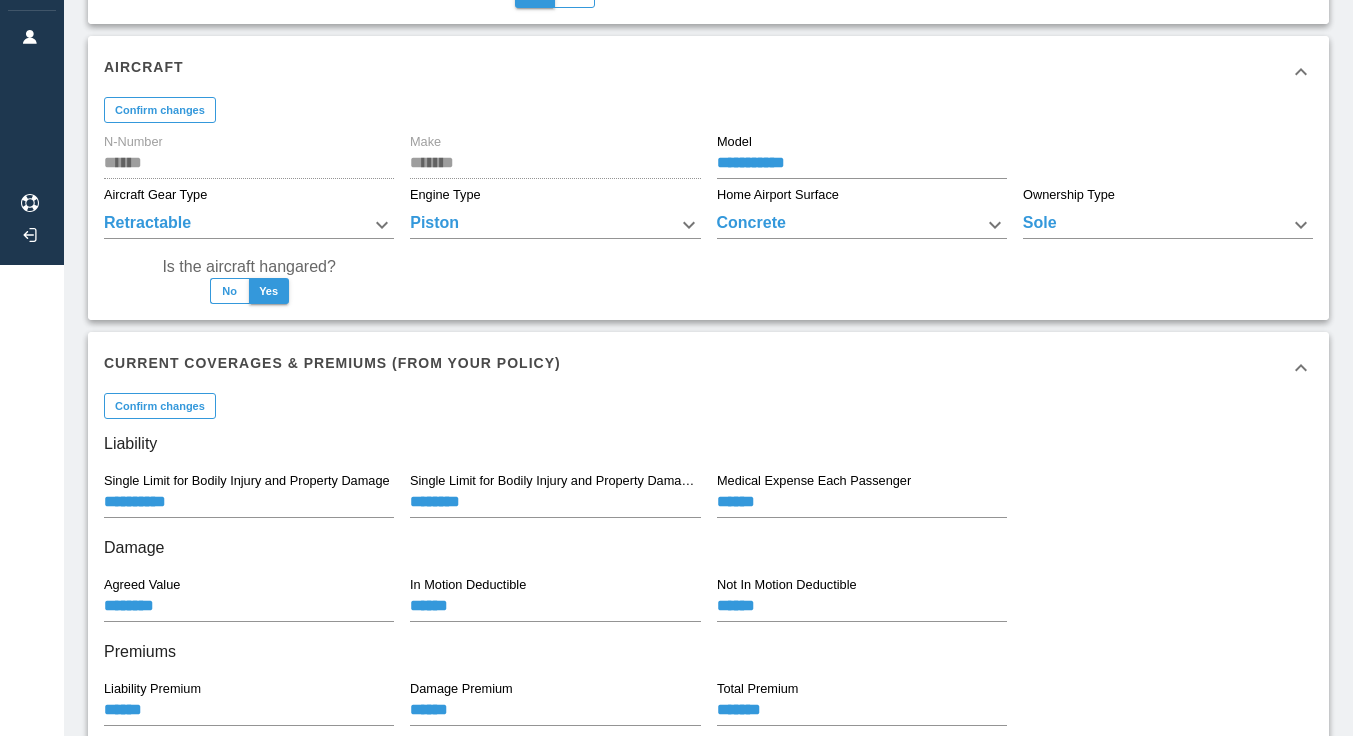 scroll, scrollTop: 592, scrollLeft: 0, axis: vertical 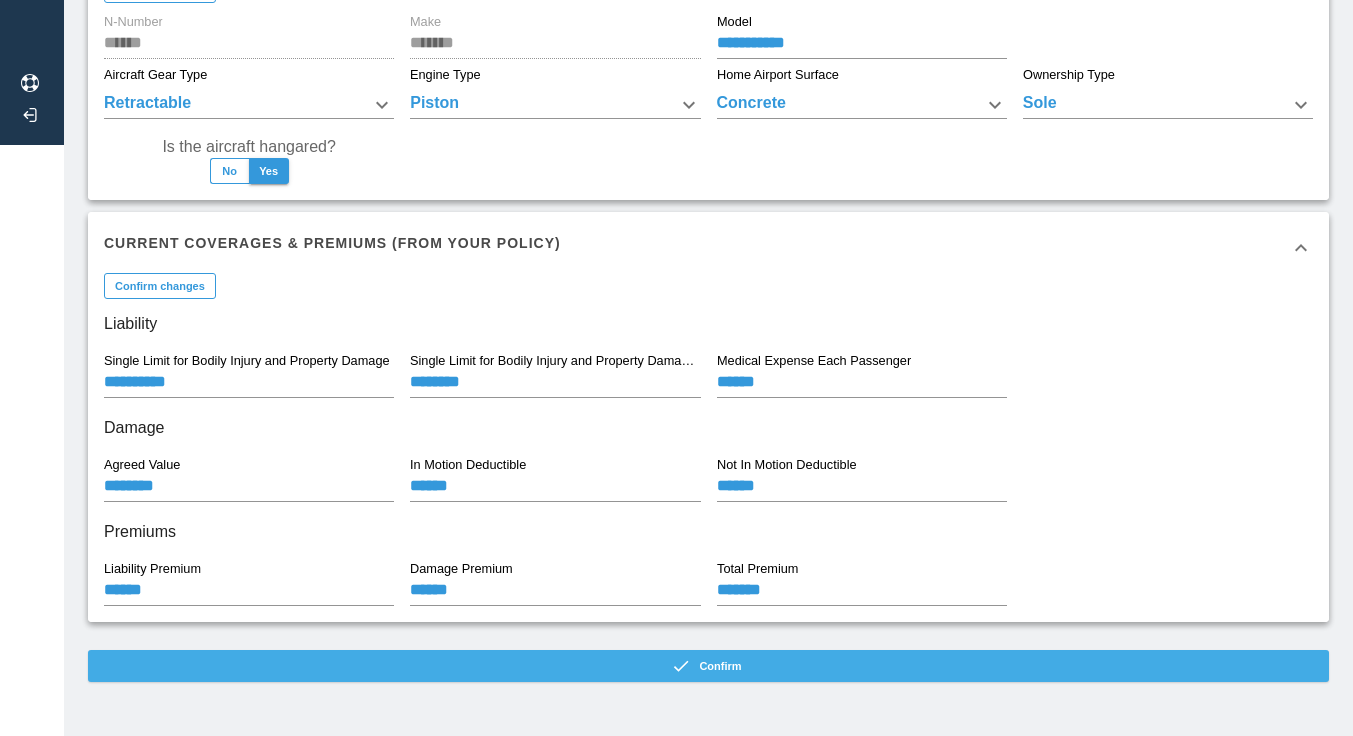 click on "Confirm" at bounding box center [708, 666] 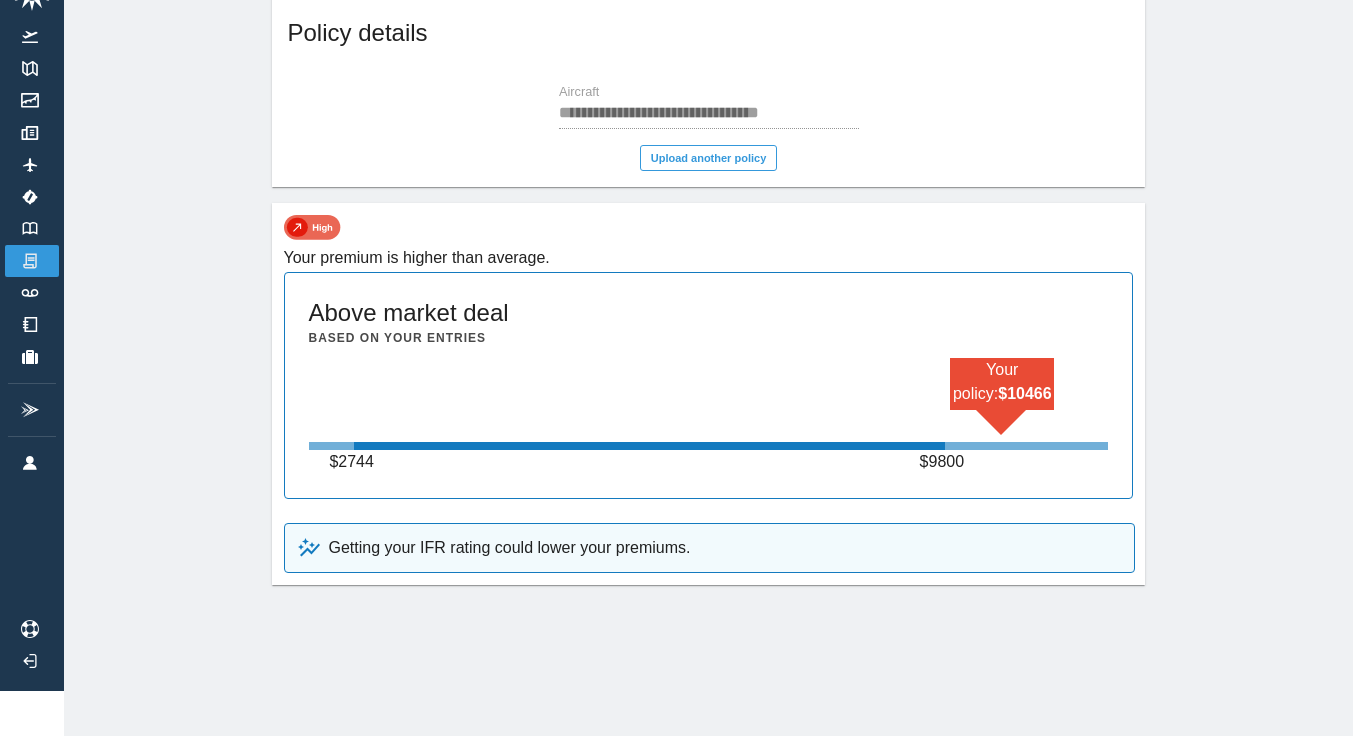scroll, scrollTop: 0, scrollLeft: 0, axis: both 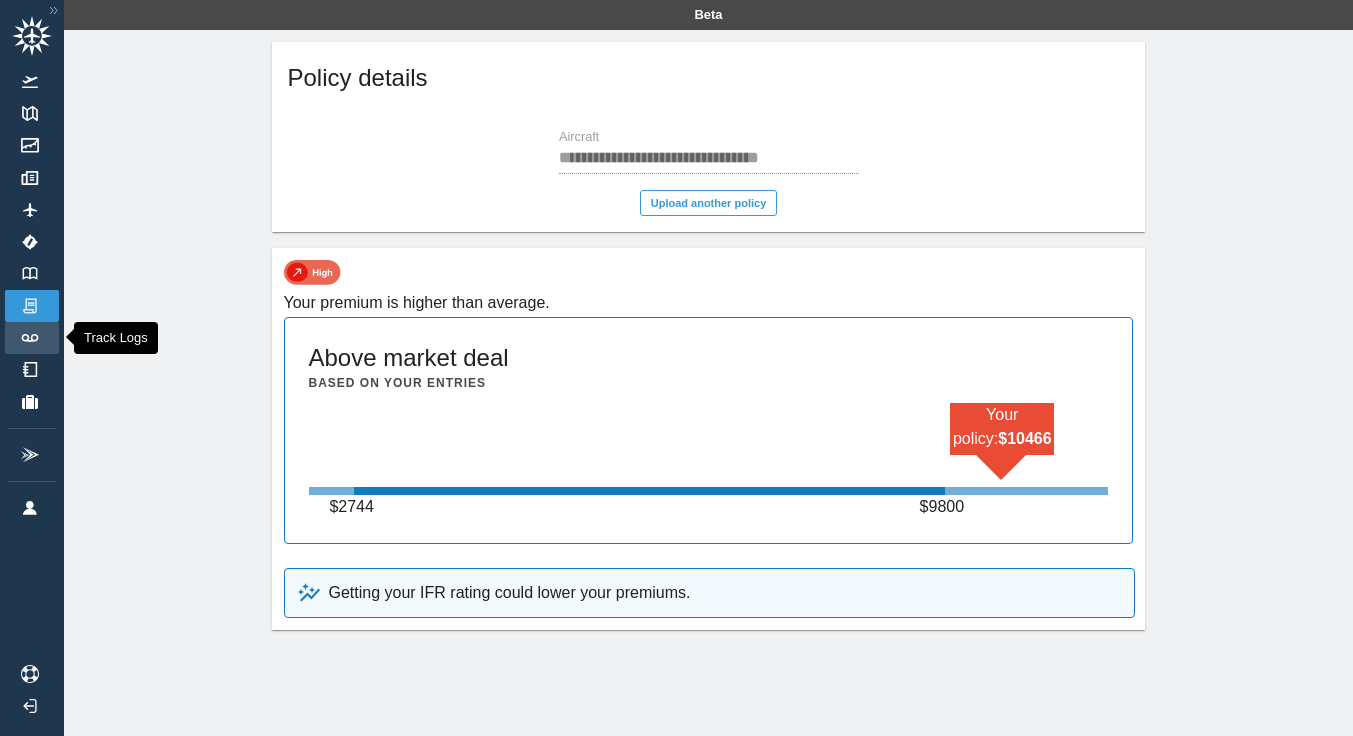 click at bounding box center (30, 338) 